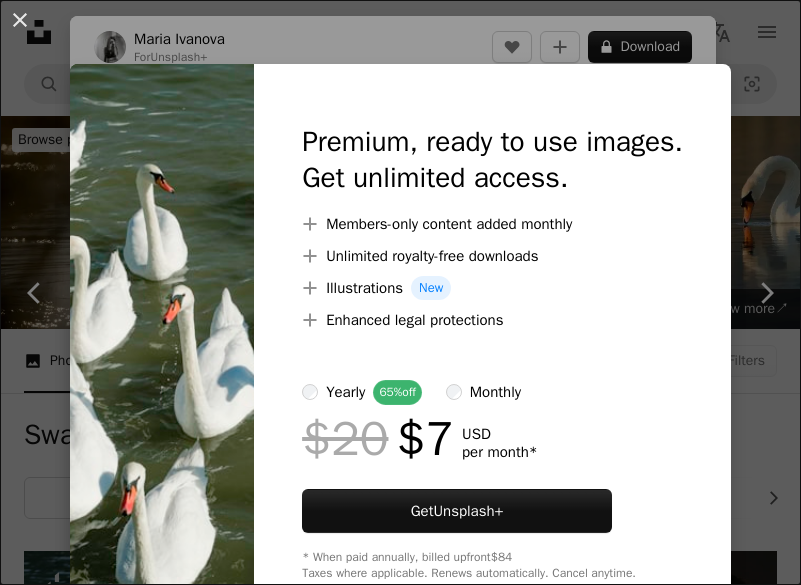 scroll, scrollTop: 5500, scrollLeft: 0, axis: vertical 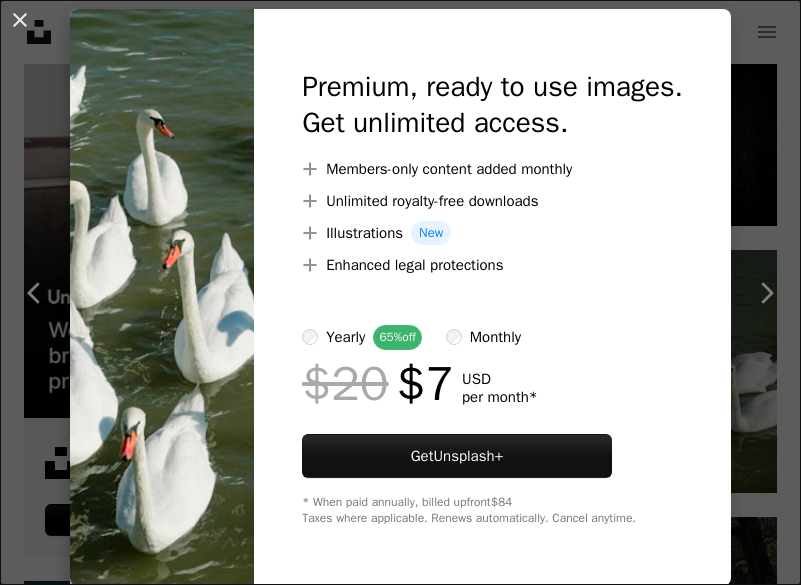 click on "Unsplash logo Unsplash Home A photo Pen Tool A compass A stack of folders Download Person Localization icon navigation menu A magnifying glass **** An X shape Visual search Get Unsplash+ Log in Submit an image Browse premium images on iStock  |  20% off at iStock  ↗ Browse premium images on iStock 20% off at iStock  ↗ View more  ↗ View more on iStock  ↗ A photo Photos   4.5k Pen Tool Illustrations   37 A stack of folders Collections   4.6k A group of people Users   704 A copyright icon © License Arrow down Aspect ratio Orientation Arrow down Unfold Sort by  Relevance Arrow down Filters Filters Swan Chevron right animal bird grey lake nature water reflection waterfowl blue wildlife beak wing Plus sign for Unsplash+ A heart A plus sign Tamara Bitter For  Unsplash+ A lock Download A heart A plus sign DAVIDCOHEN Available for hire A checkmark inside of a circle Arrow pointing down Plus sign for Unsplash+ A heart A plus sign Ales Krivec For  Unsplash+ A lock Download A heart A plus sign A heart For" at bounding box center (400, -1147) 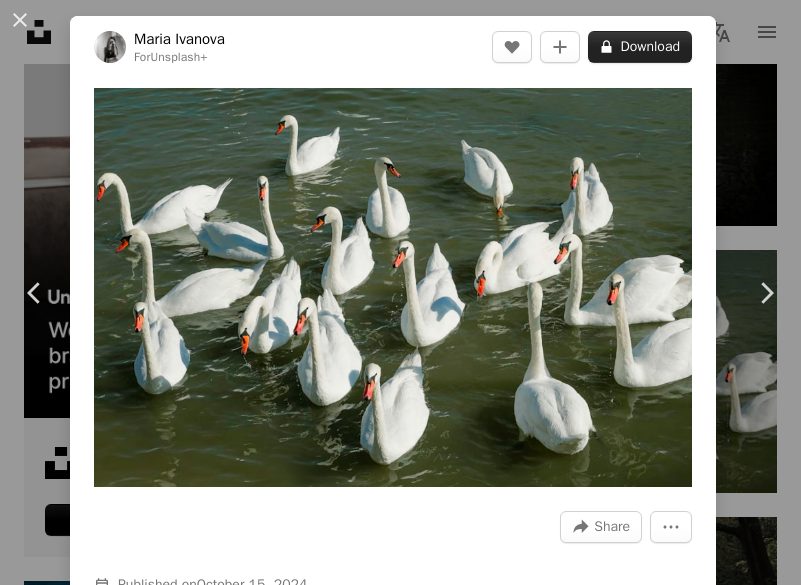 click on "A lock" 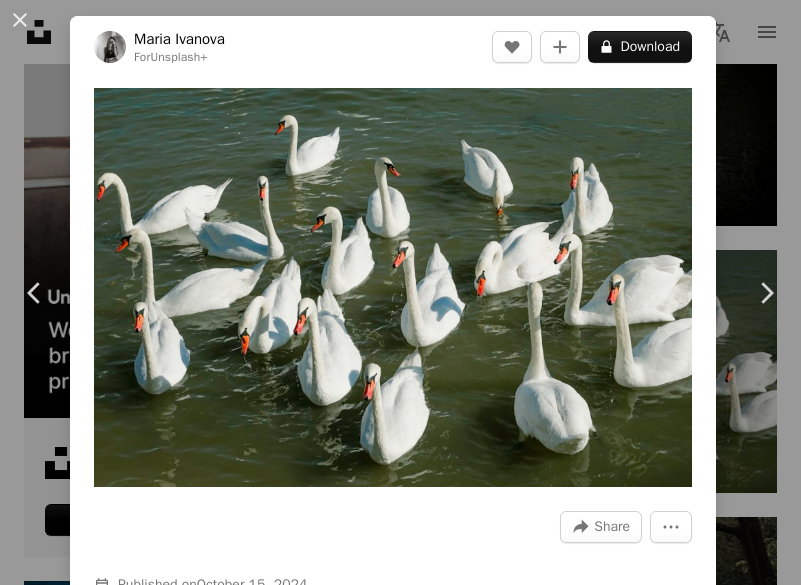 scroll, scrollTop: 55, scrollLeft: 0, axis: vertical 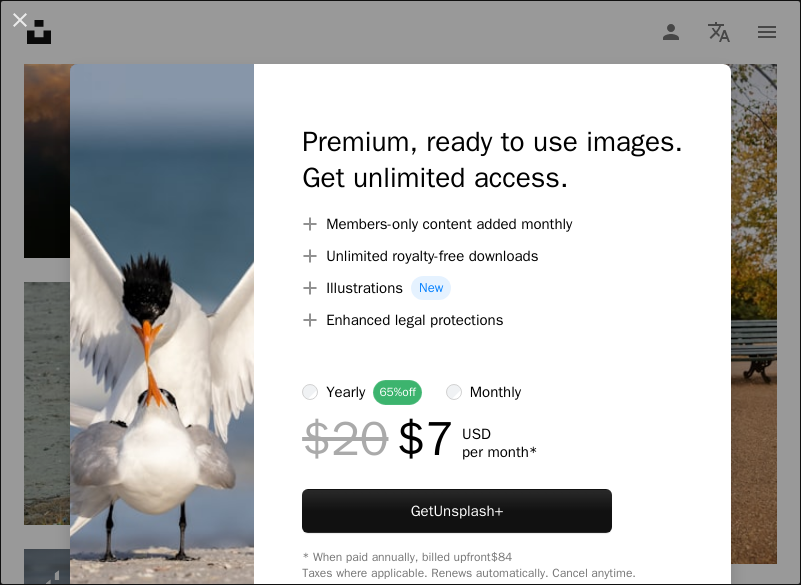 click on "An X shape Premium, ready to use images. Get unlimited access. A plus sign Members-only content added monthly A plus sign Unlimited royalty-free downloads A plus sign Illustrations  New A plus sign Enhanced legal protections yearly 65%  off monthly $20   $7 USD per month * Get  Unsplash+ * When paid annually, billed upfront  $84 Taxes where applicable. Renews automatically. Cancel anytime." at bounding box center [400, 292] 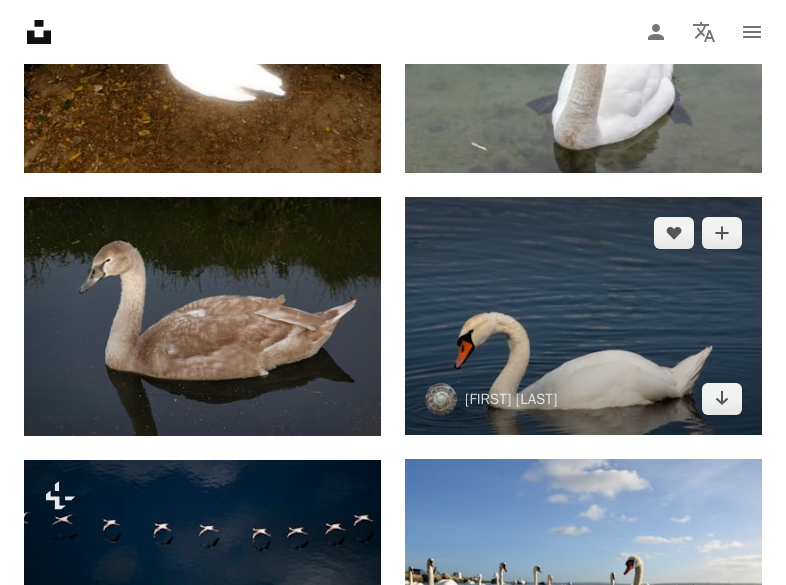 scroll, scrollTop: 49110, scrollLeft: 0, axis: vertical 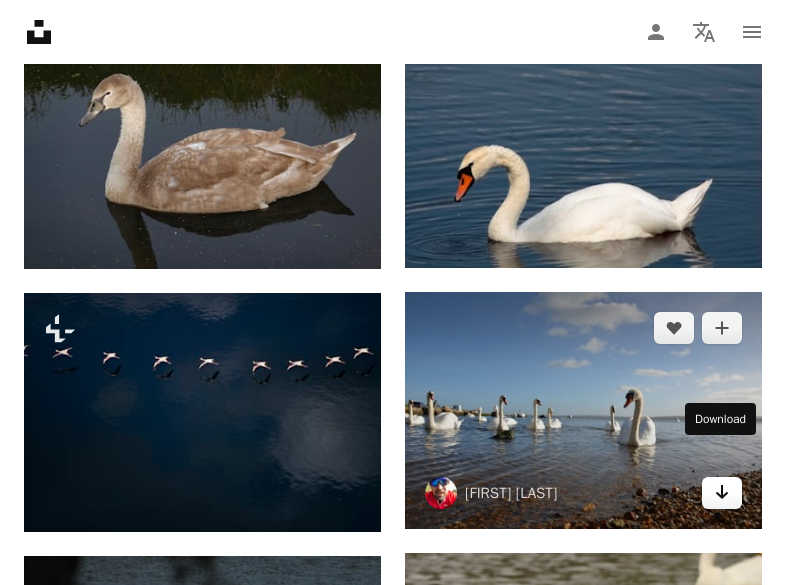click on "Arrow pointing down" 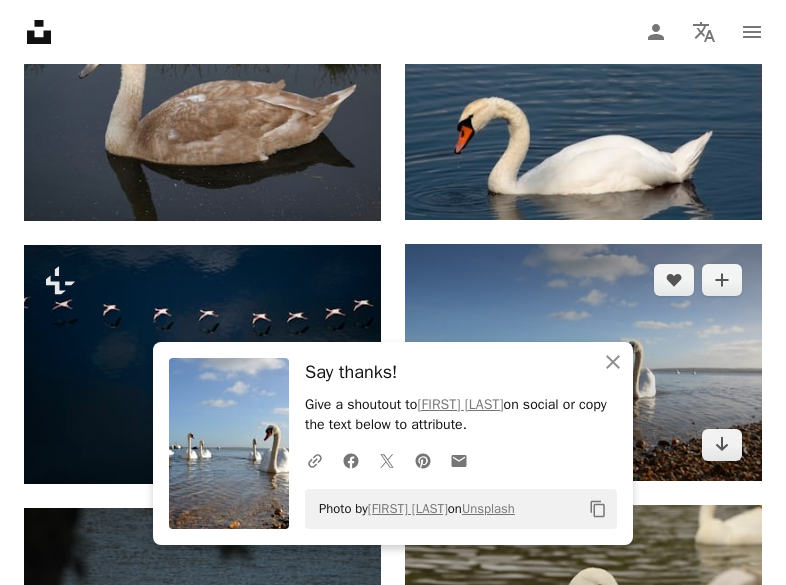 scroll, scrollTop: 49777, scrollLeft: 0, axis: vertical 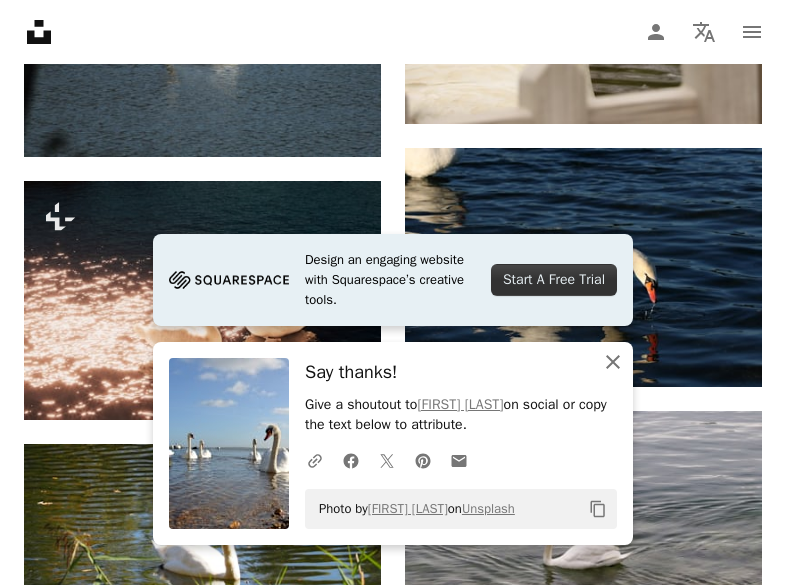 click on "An X shape" 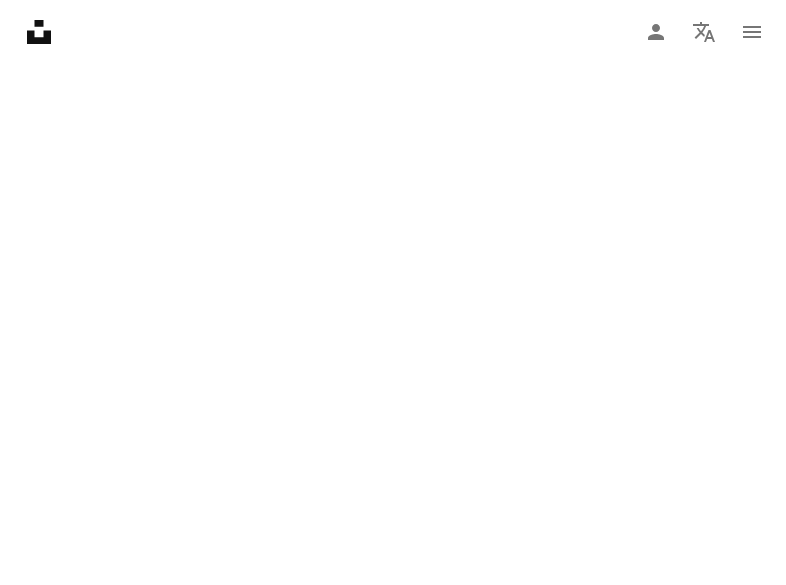 scroll, scrollTop: 68904, scrollLeft: 0, axis: vertical 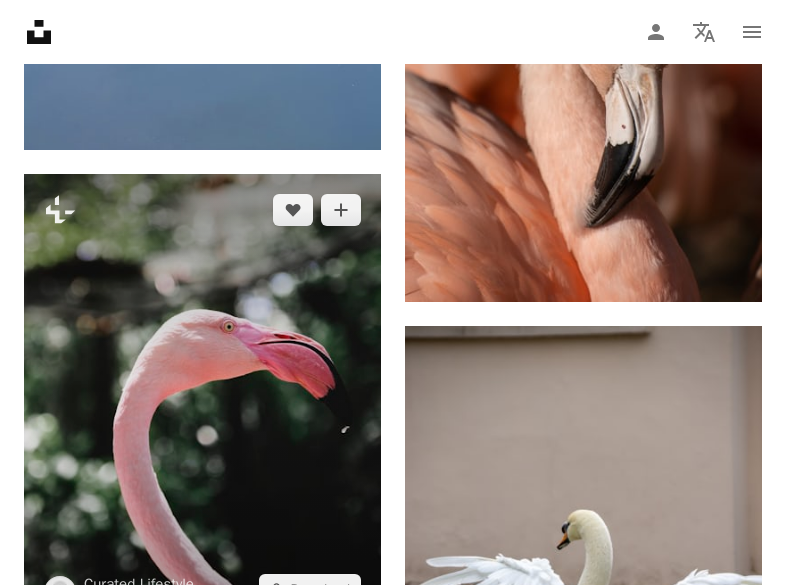 drag, startPoint x: 693, startPoint y: 6, endPoint x: 348, endPoint y: 170, distance: 381.99606 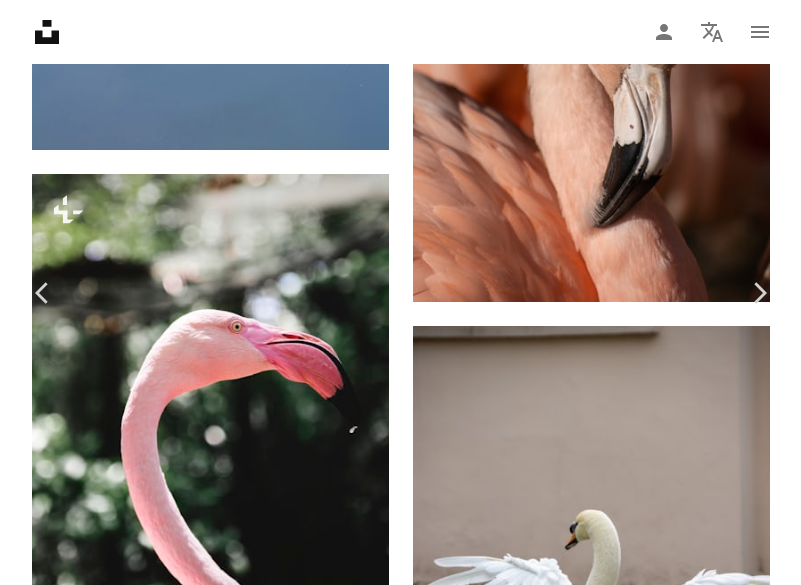 scroll, scrollTop: 68905, scrollLeft: 0, axis: vertical 